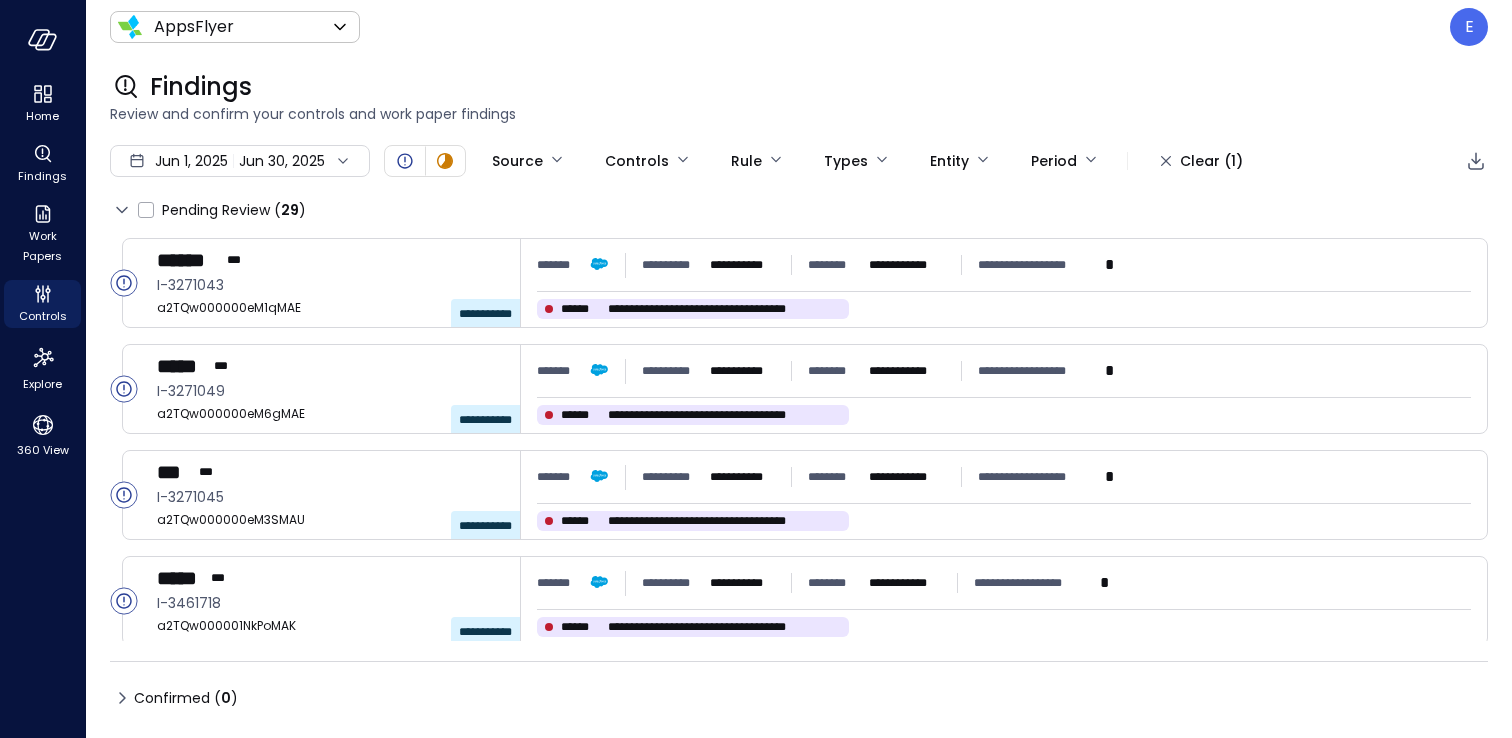 scroll, scrollTop: 0, scrollLeft: 0, axis: both 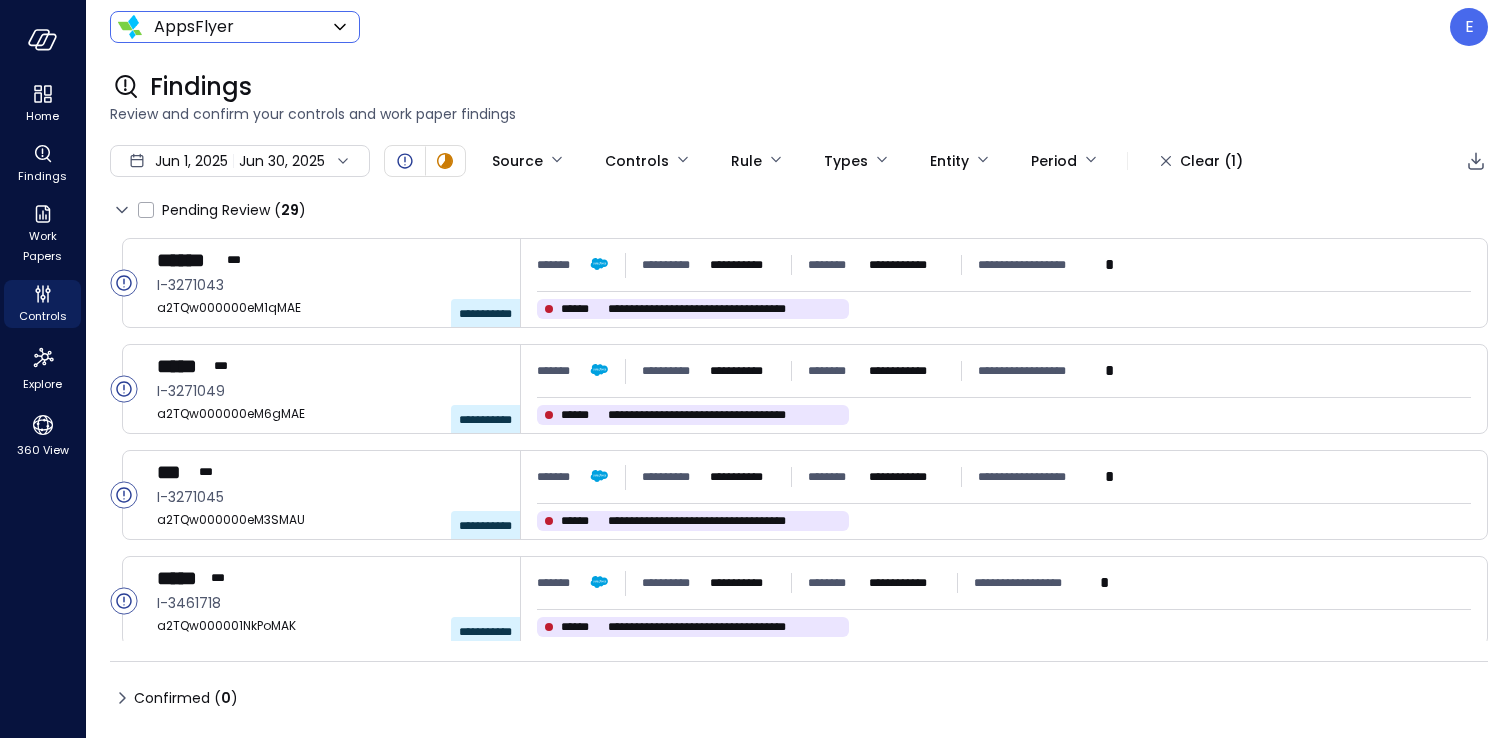 click on "**********" at bounding box center (756, 369) 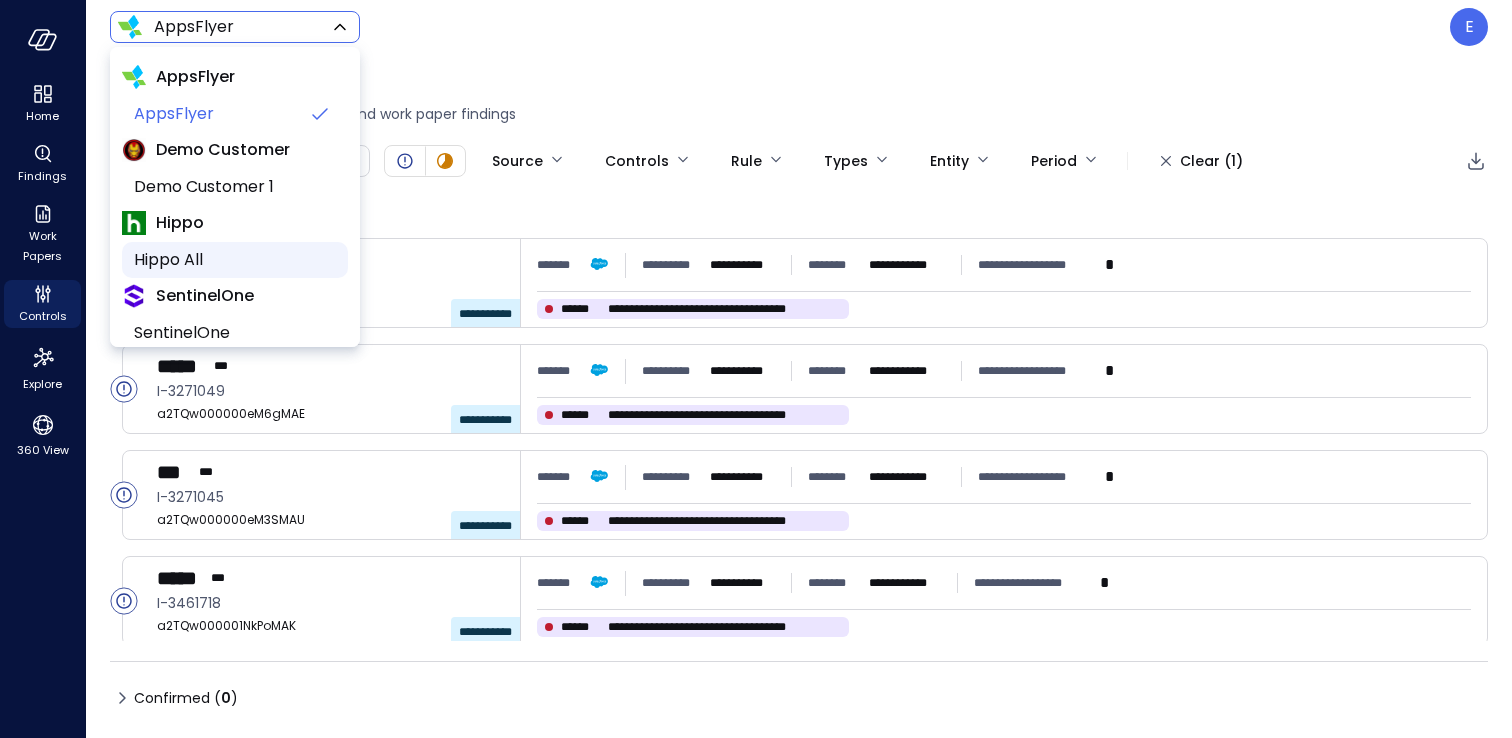 click on "Hippo All" at bounding box center [233, 260] 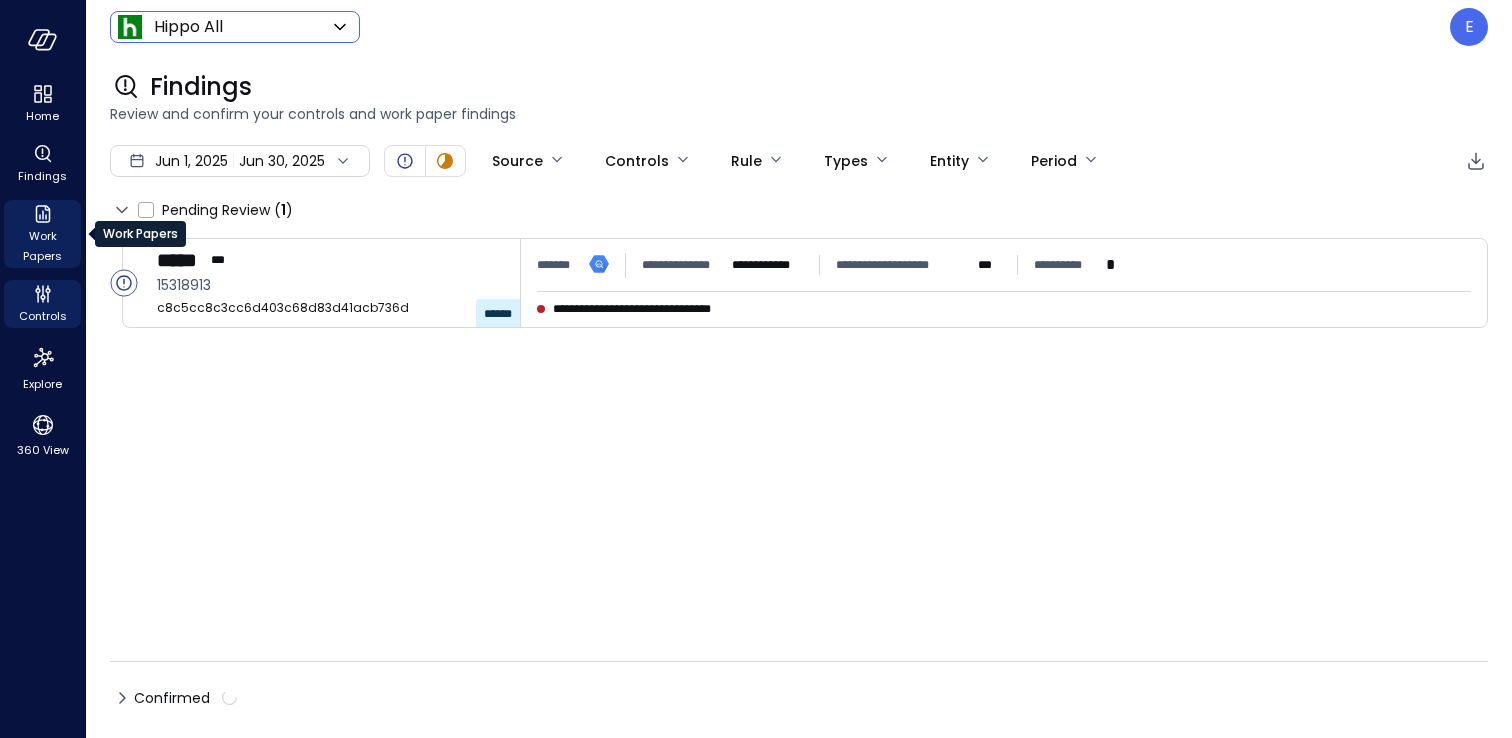 click 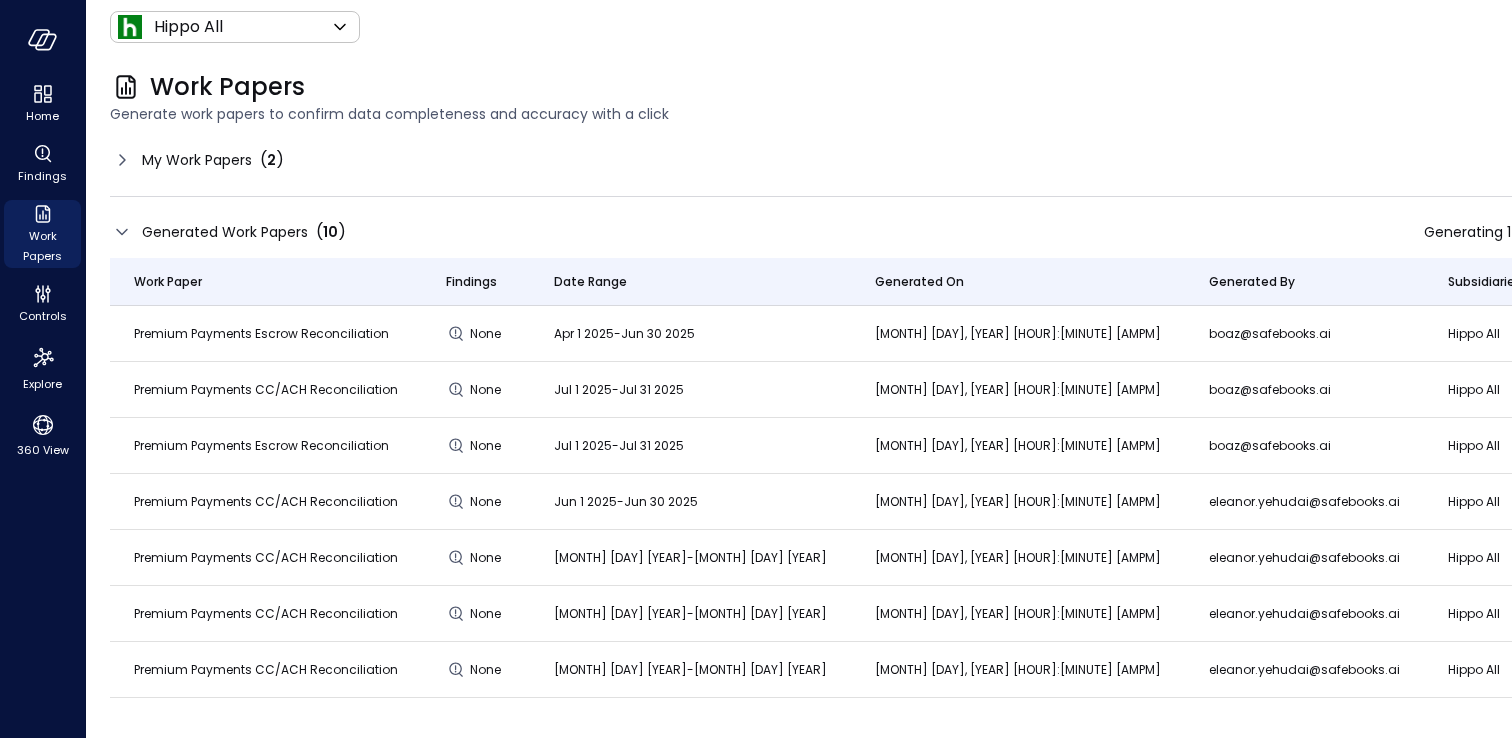 click on "My Work Papers" at bounding box center [197, 160] 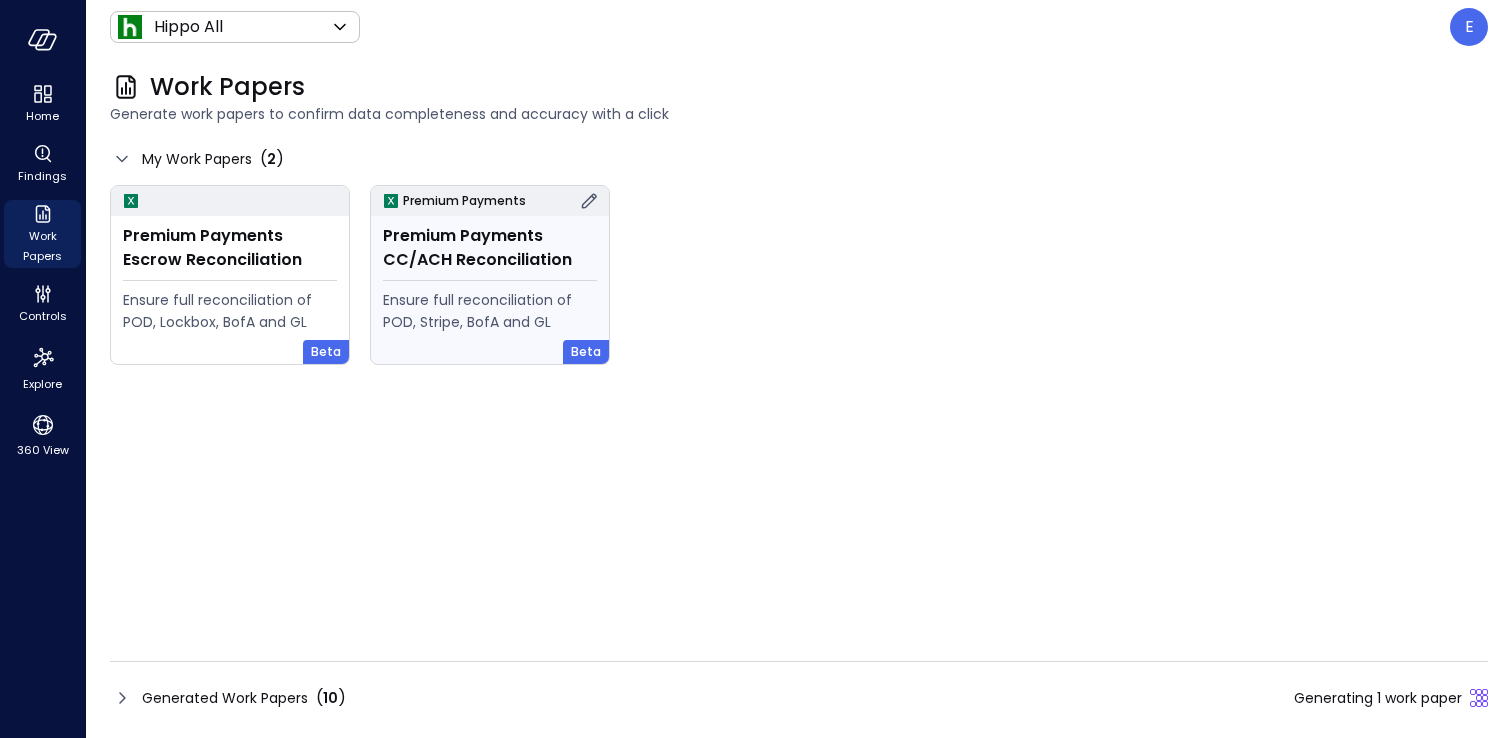 click on "Premium Payments CC/ACH Reconciliation Ensure full reconciliation of POD, Stripe, BofA and GL" at bounding box center (490, 290) 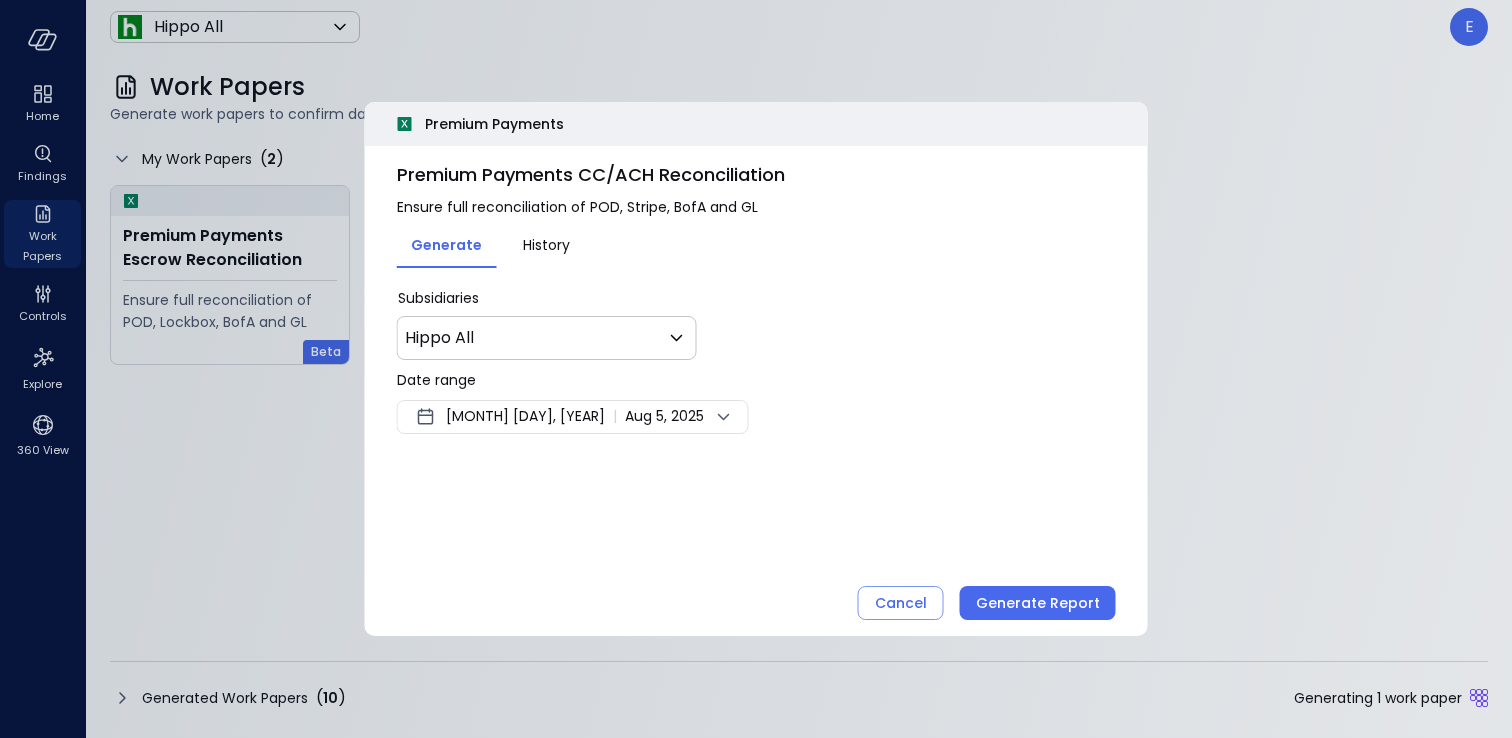 click on "Jul 29, 2025" at bounding box center [525, 417] 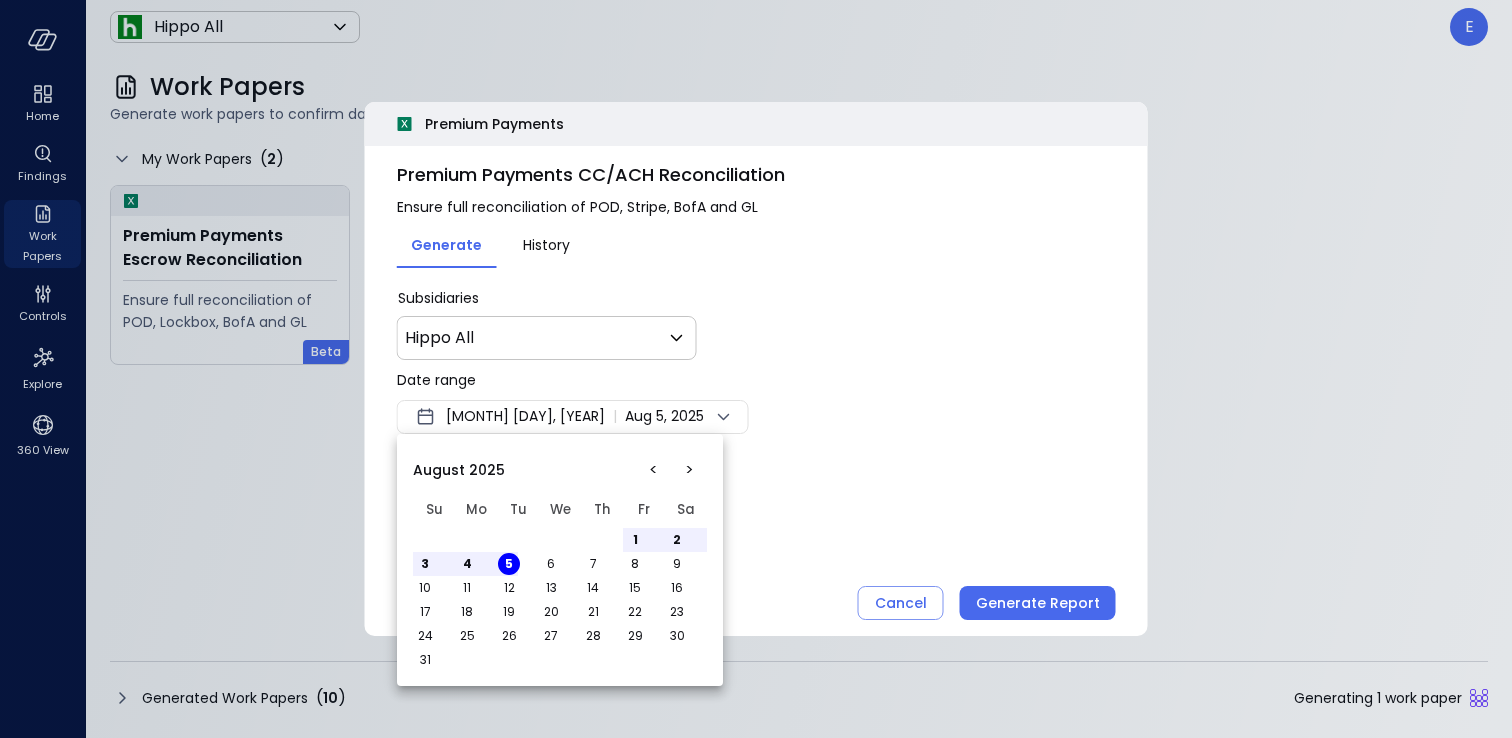 click on "<" at bounding box center [653, 470] 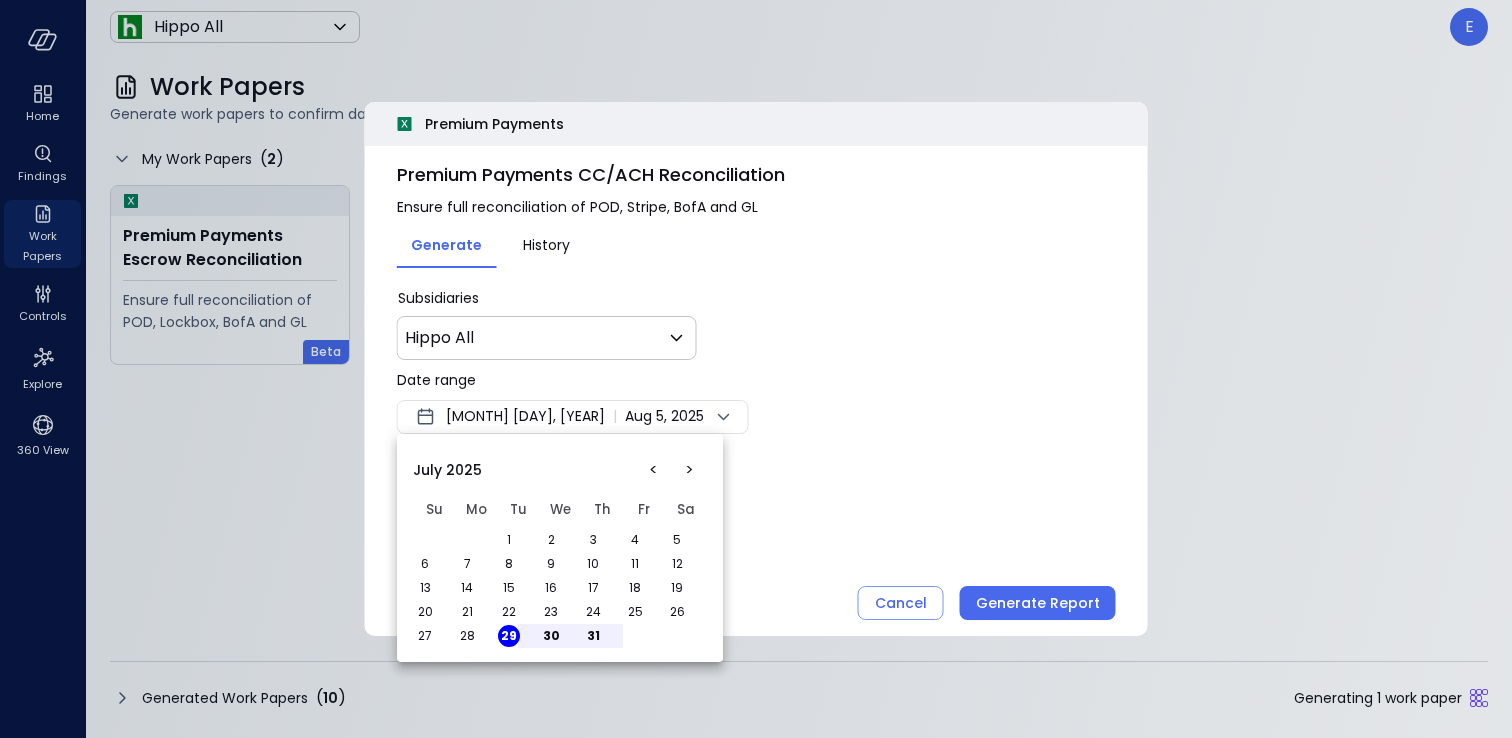 click on "1" at bounding box center (509, 540) 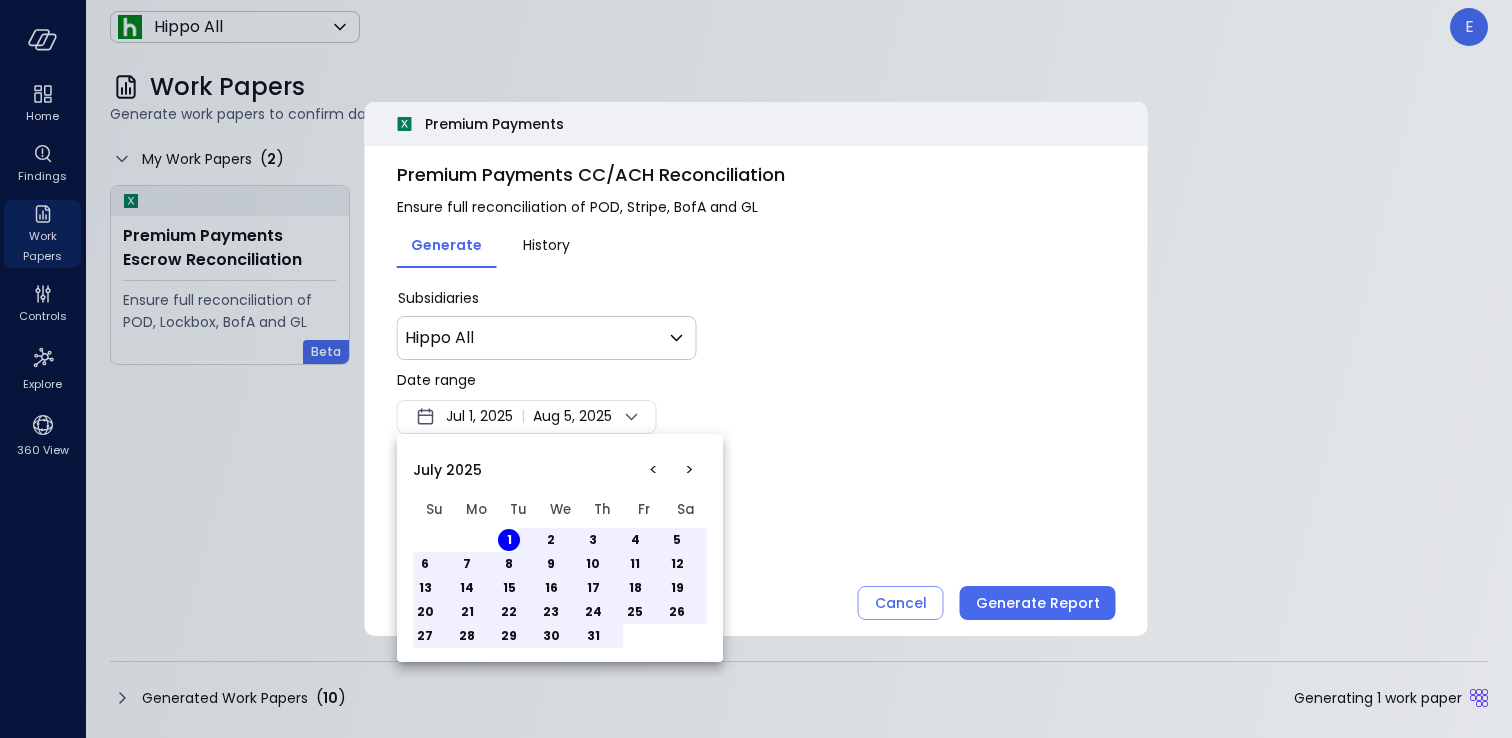 click on "31" at bounding box center [593, 636] 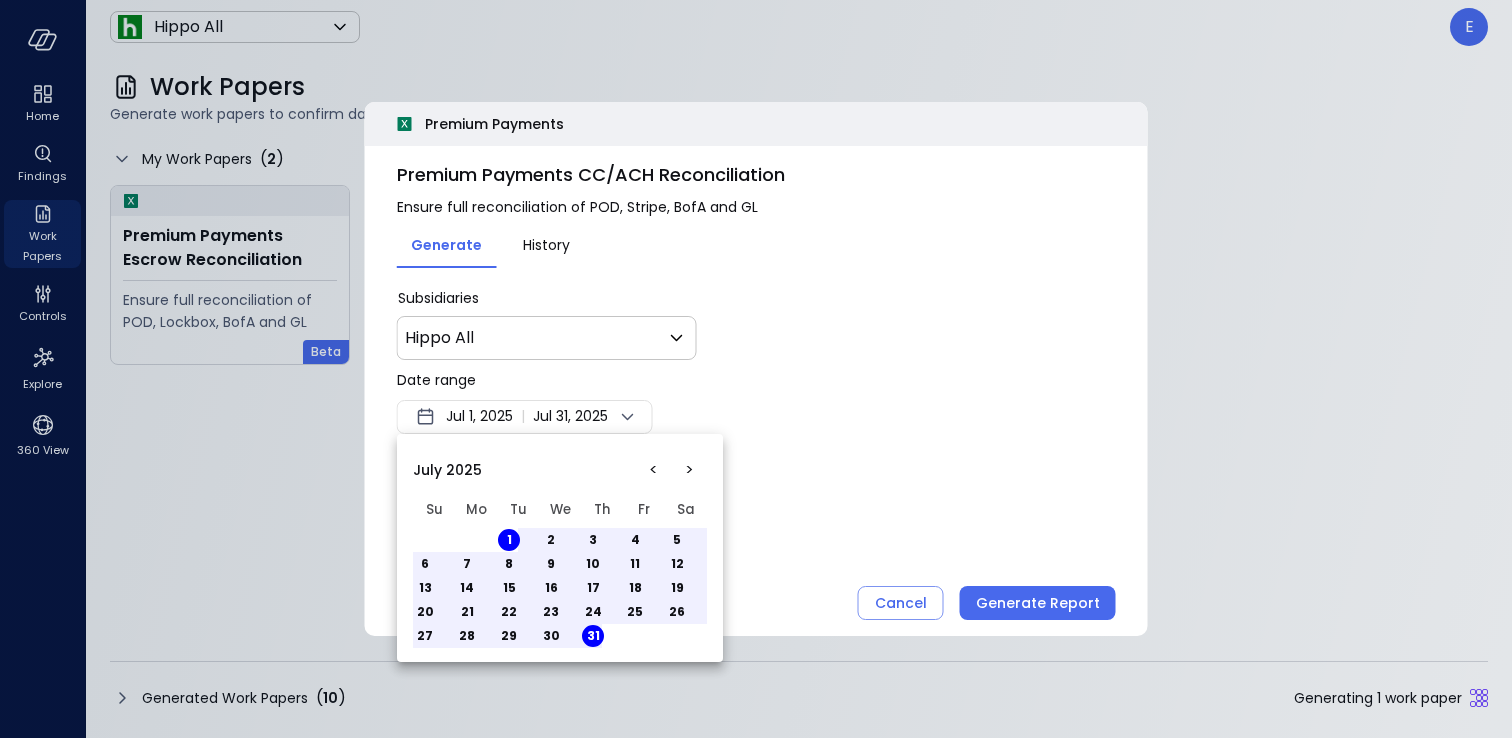 click at bounding box center (756, 369) 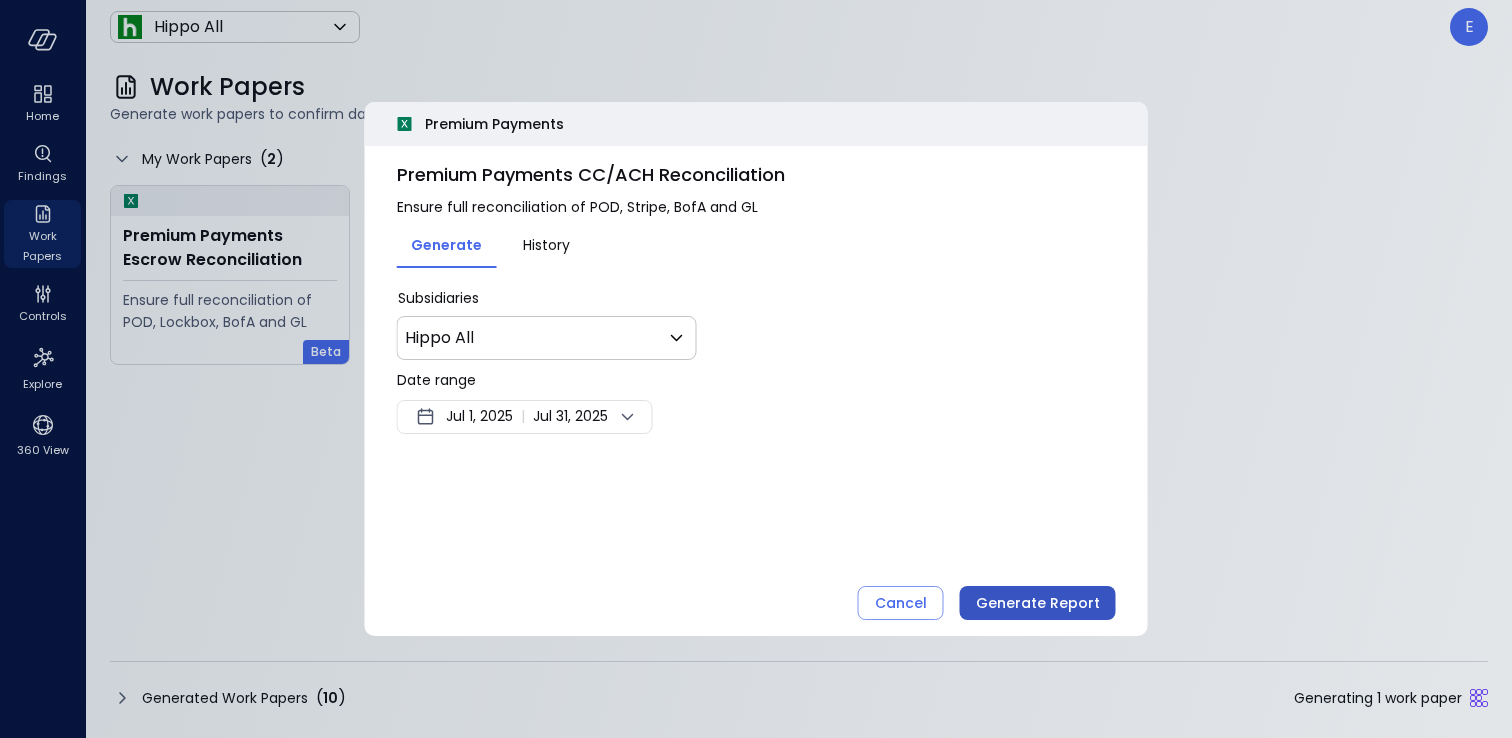 click on "Generate Report" at bounding box center [1038, 603] 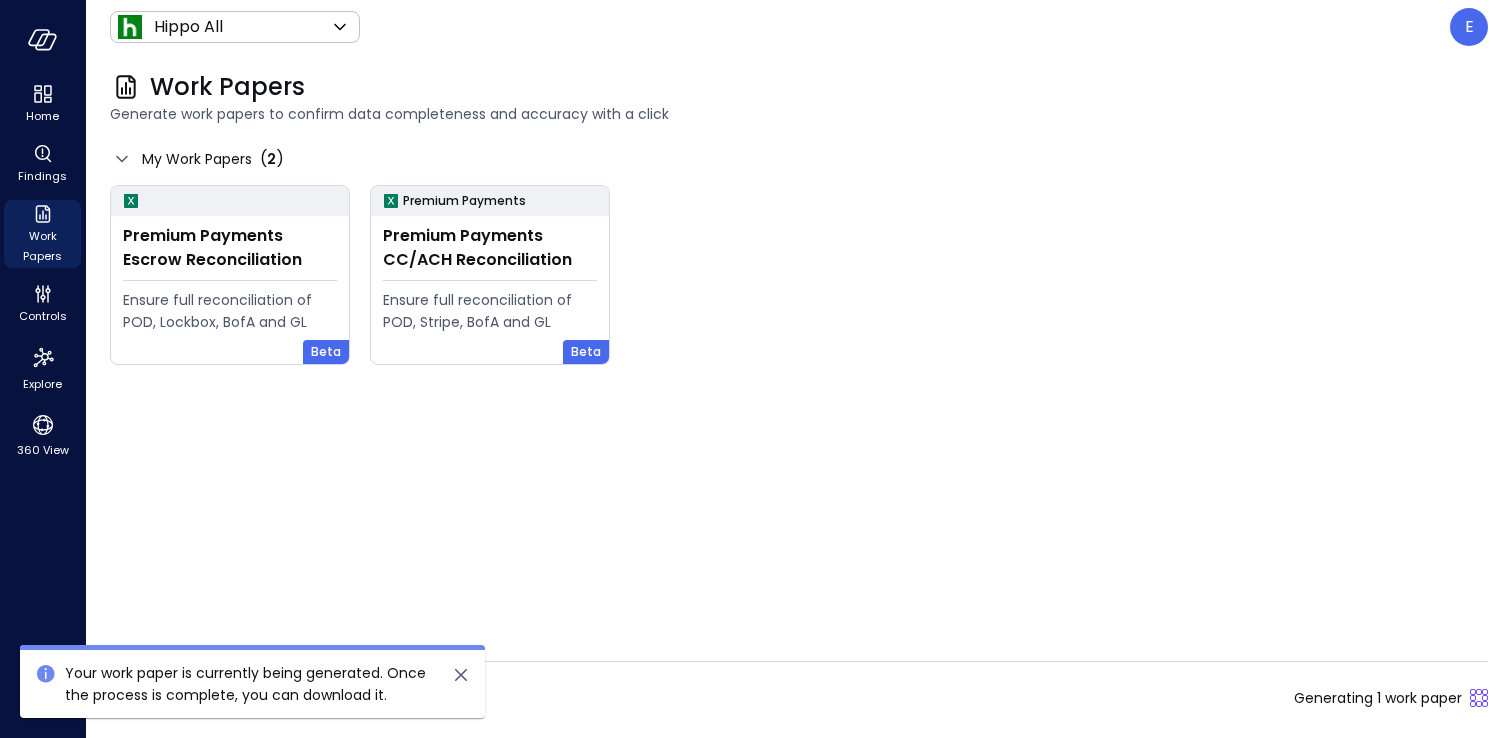 click 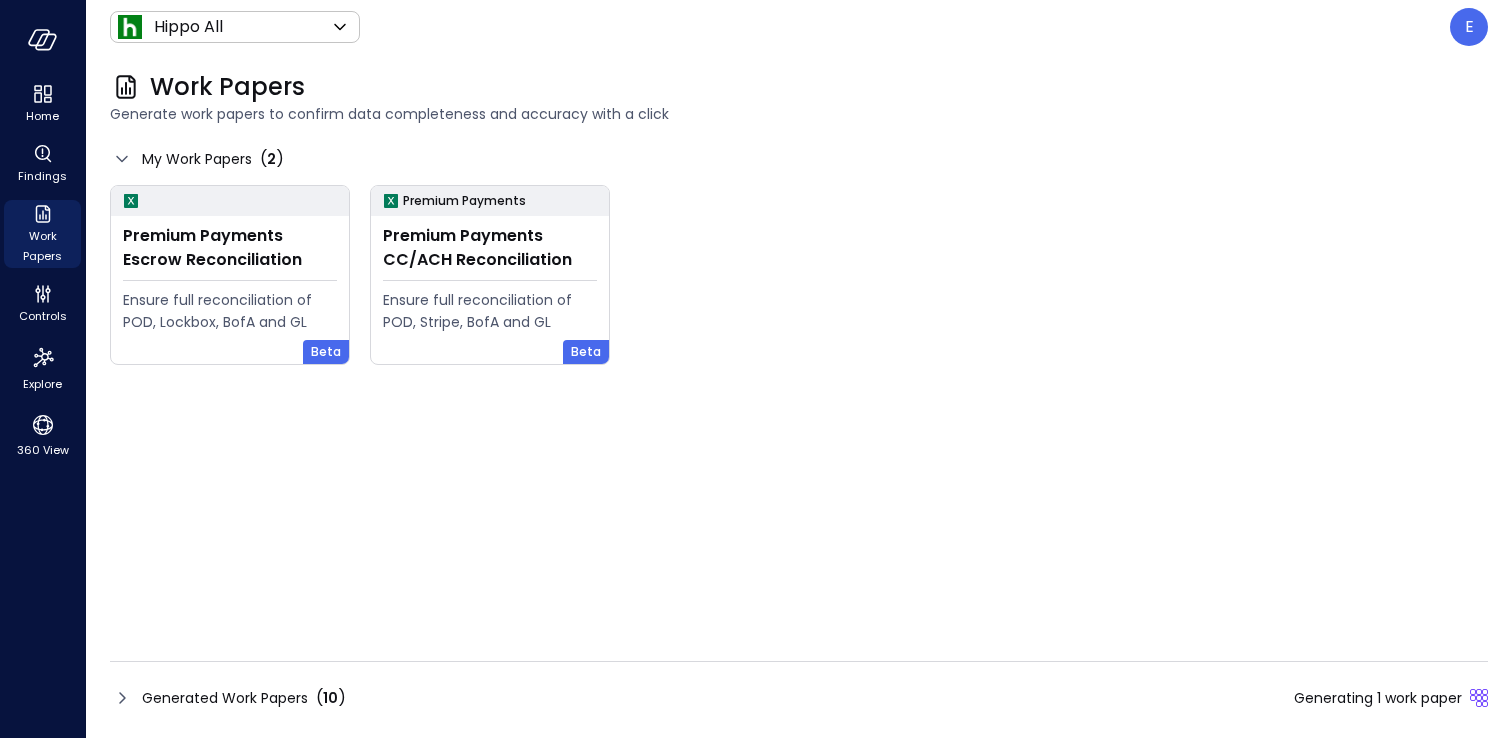 click on "Generated Work Papers" at bounding box center [225, 698] 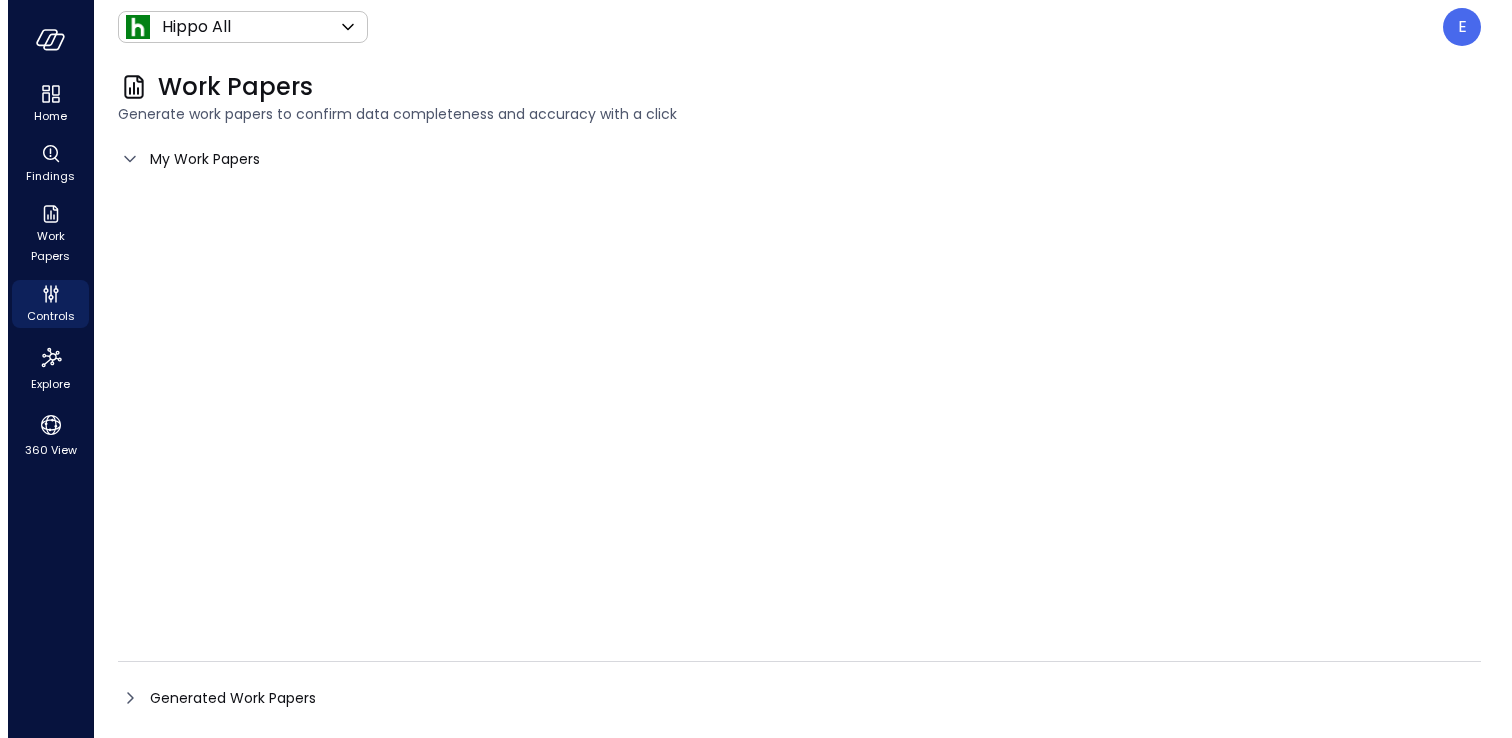 scroll, scrollTop: 0, scrollLeft: 0, axis: both 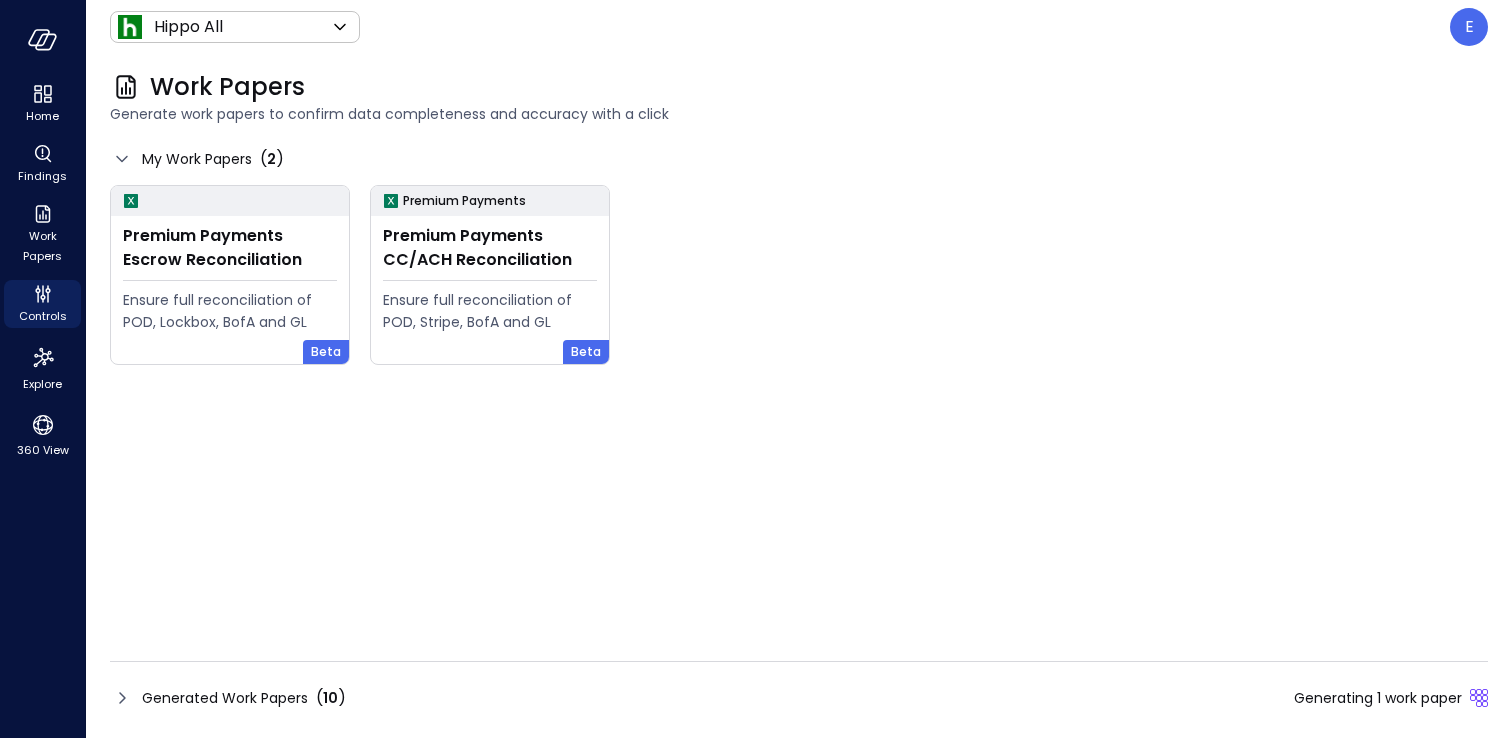 click on "Generated Work Papers" at bounding box center [225, 698] 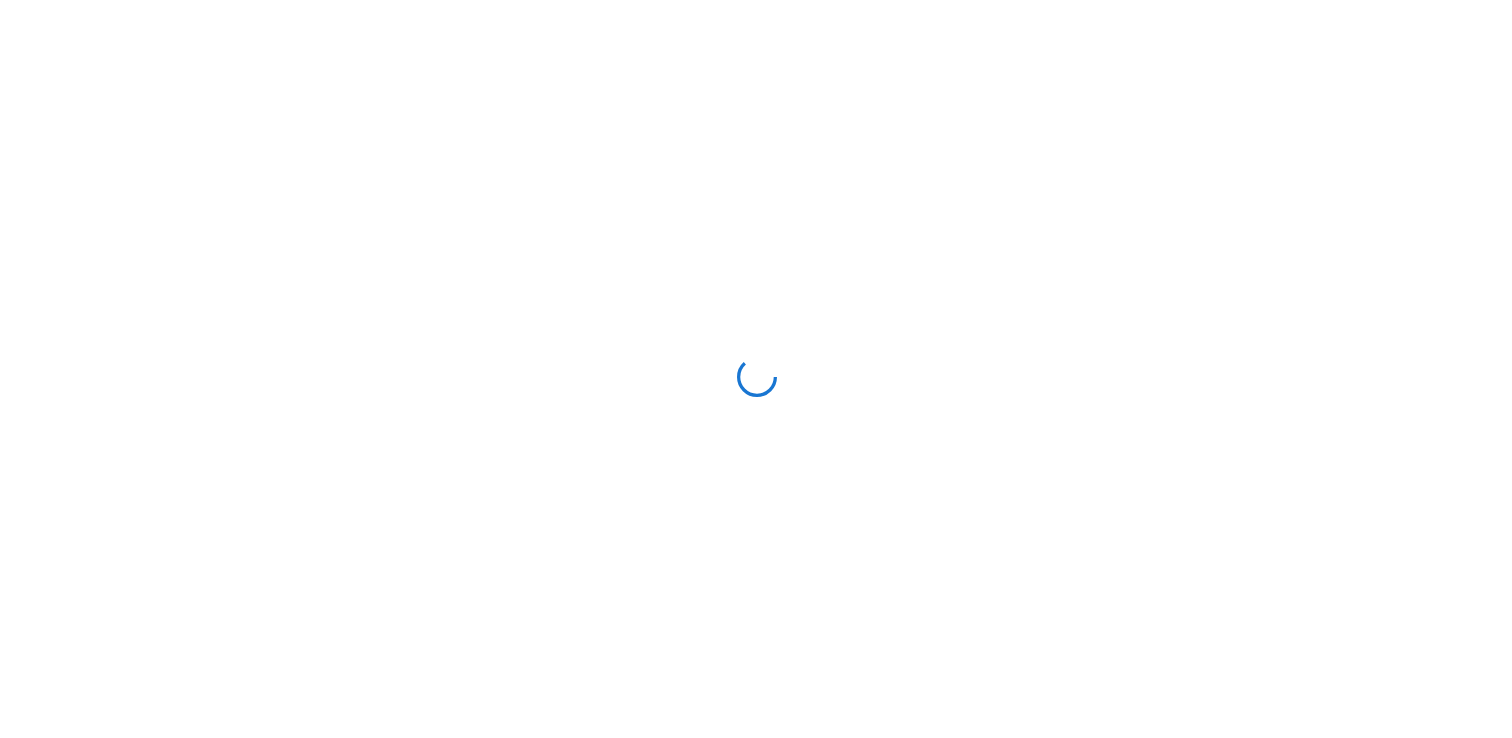 scroll, scrollTop: 0, scrollLeft: 0, axis: both 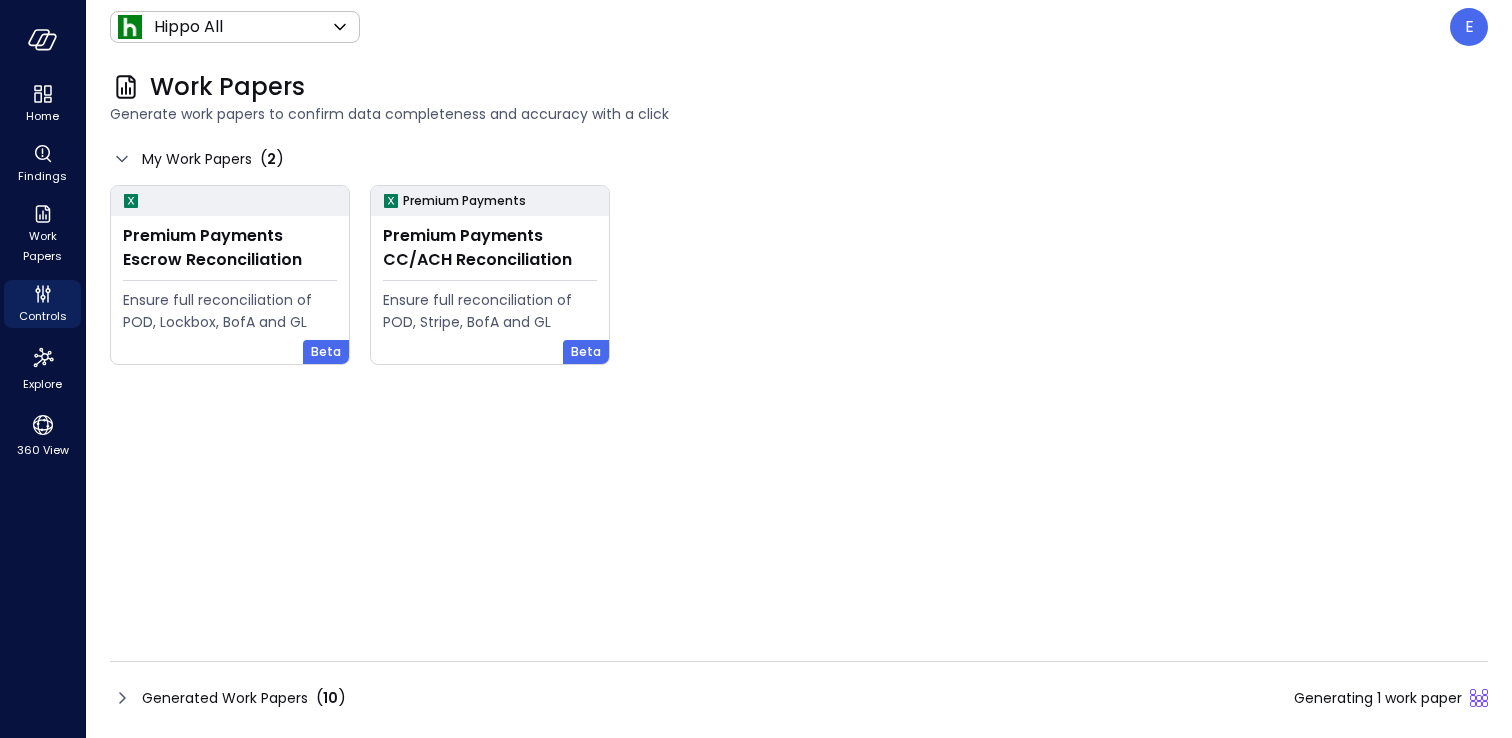click on "Generated Work Papers" at bounding box center [225, 698] 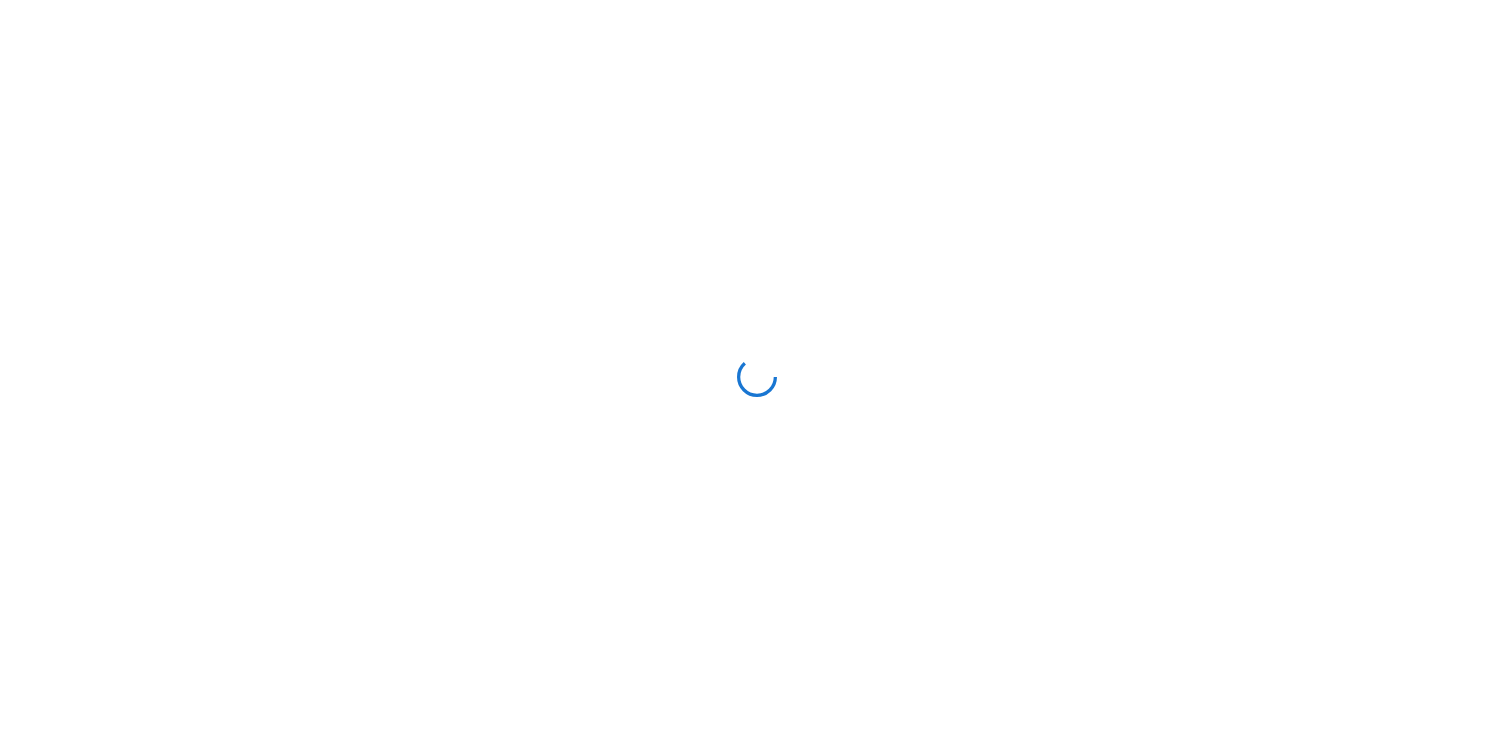 scroll, scrollTop: 0, scrollLeft: 0, axis: both 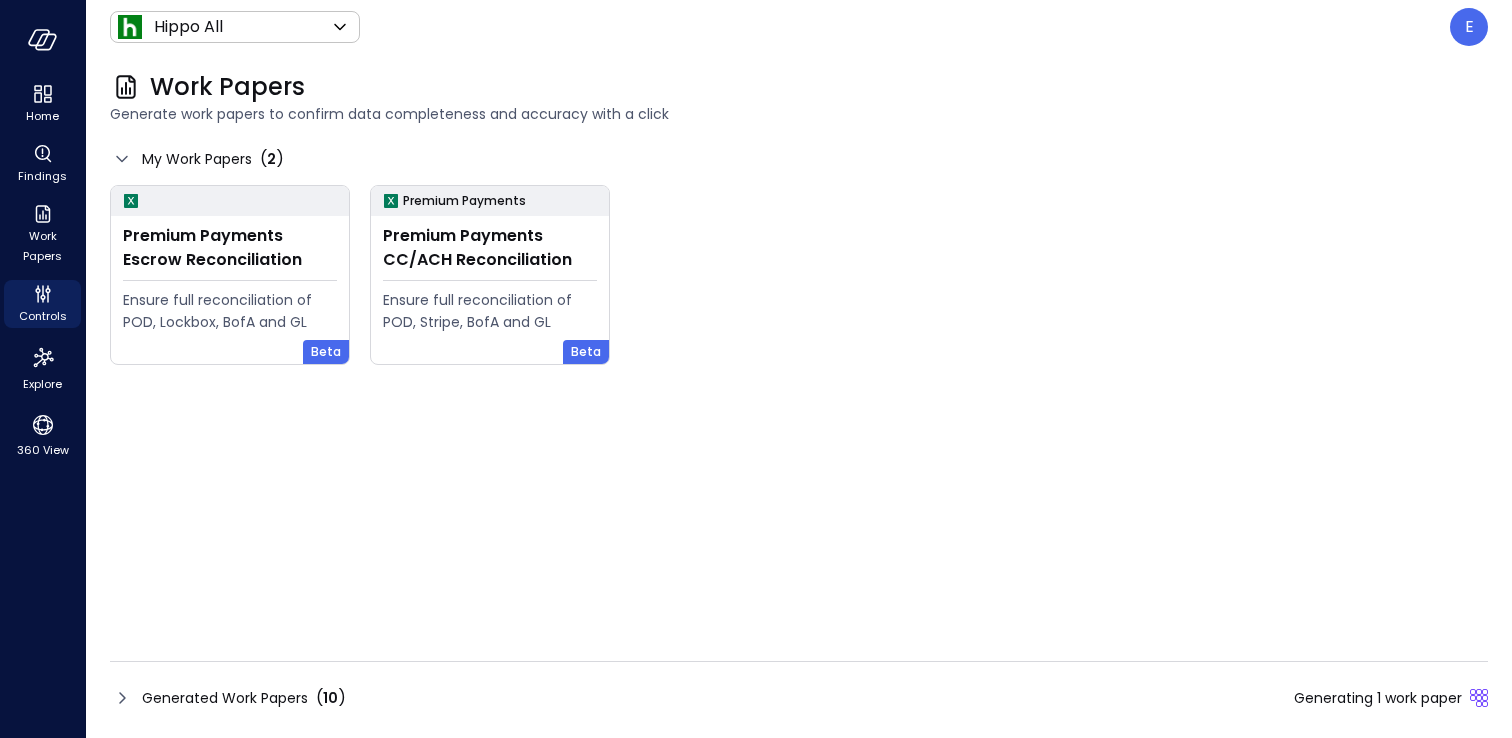 click on "Generated Work Papers" at bounding box center (225, 698) 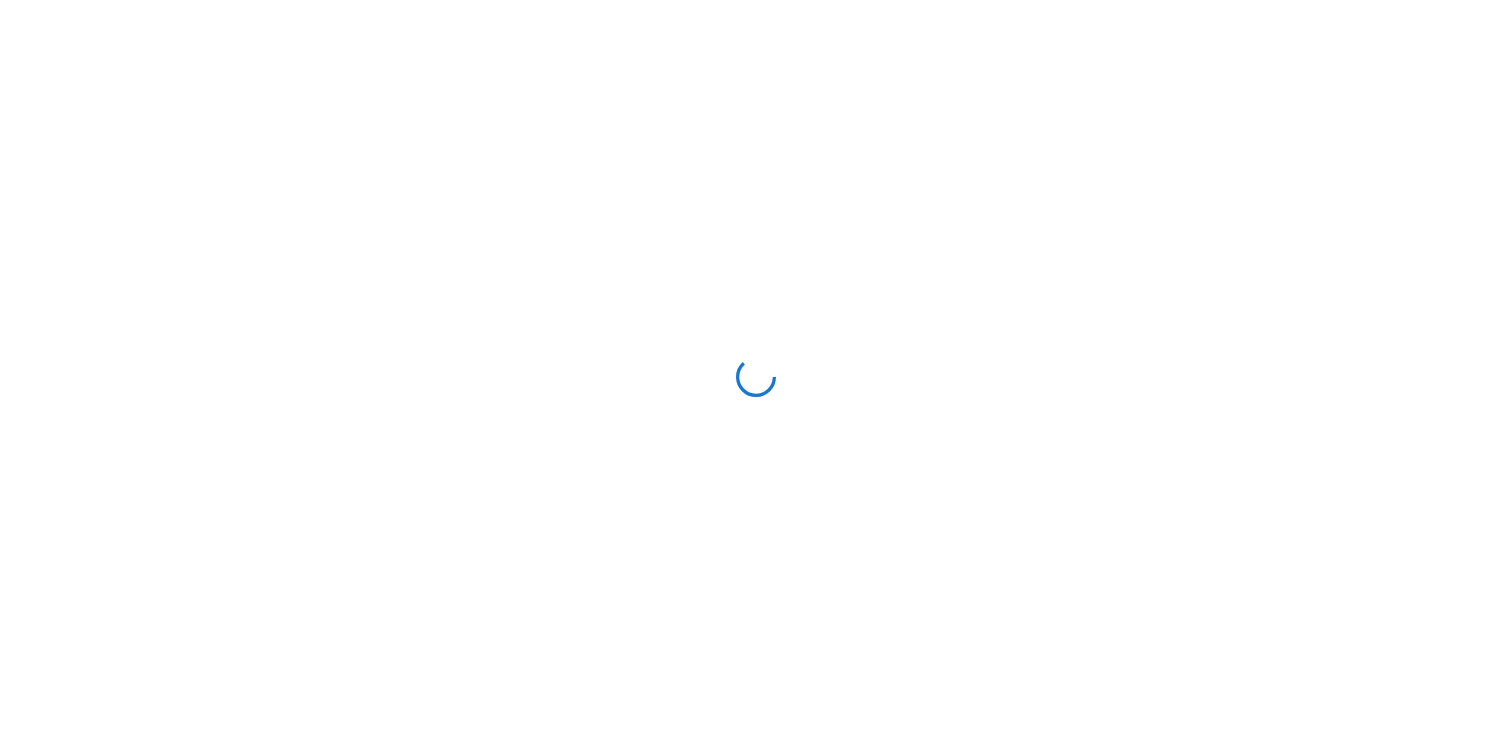 scroll, scrollTop: 0, scrollLeft: 0, axis: both 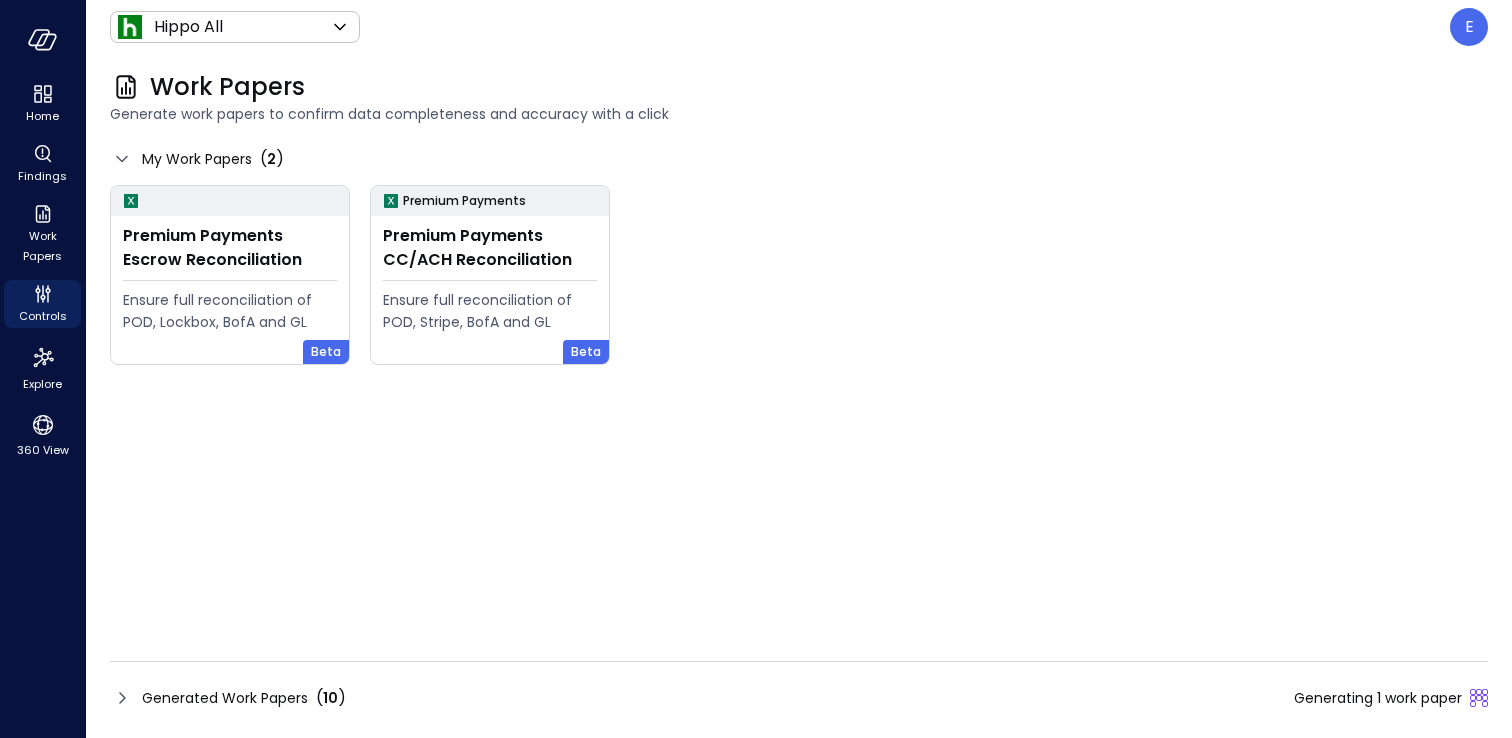 click on "Generated Work Papers" at bounding box center (225, 698) 